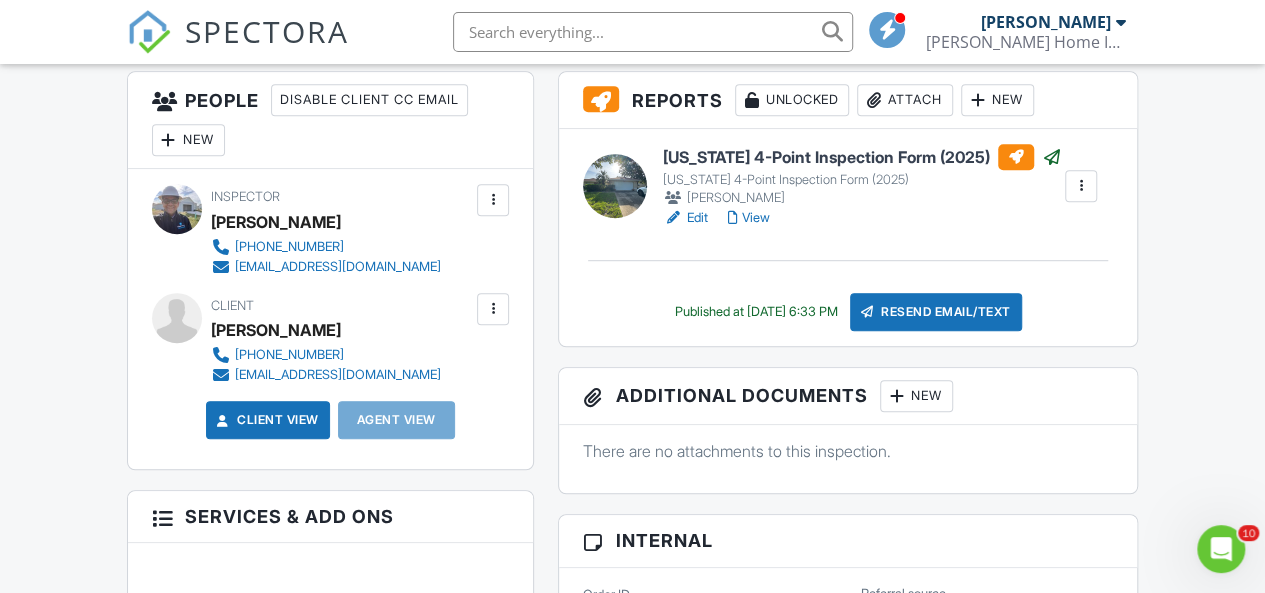 scroll, scrollTop: 0, scrollLeft: 0, axis: both 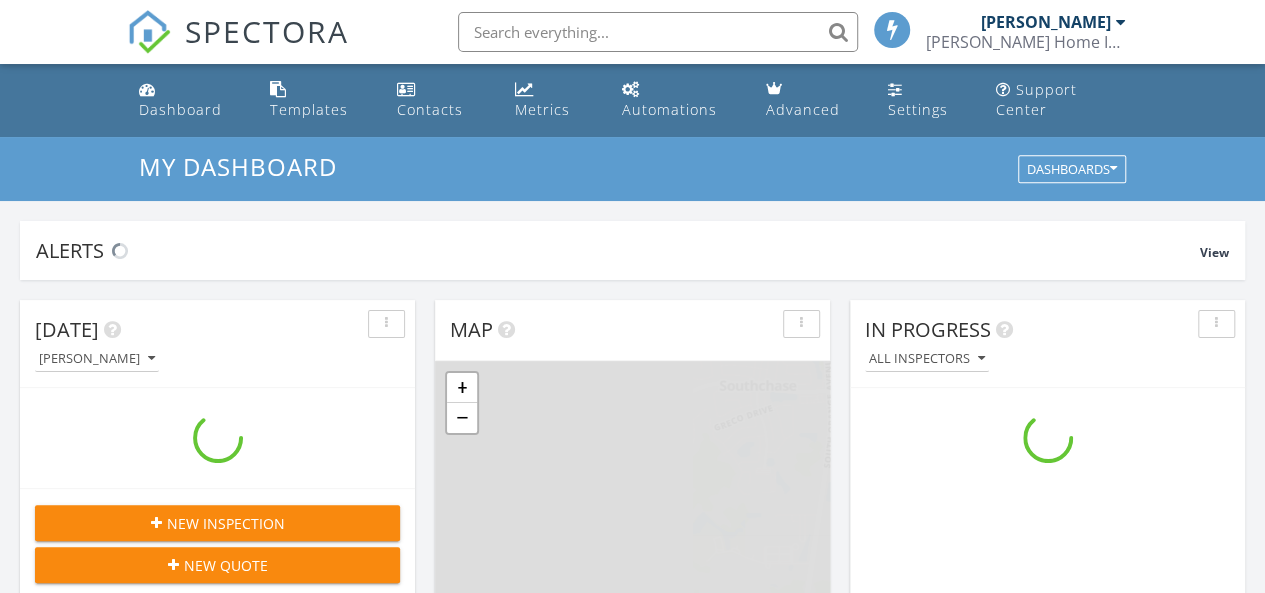 click on "Dashboard" at bounding box center (180, 109) 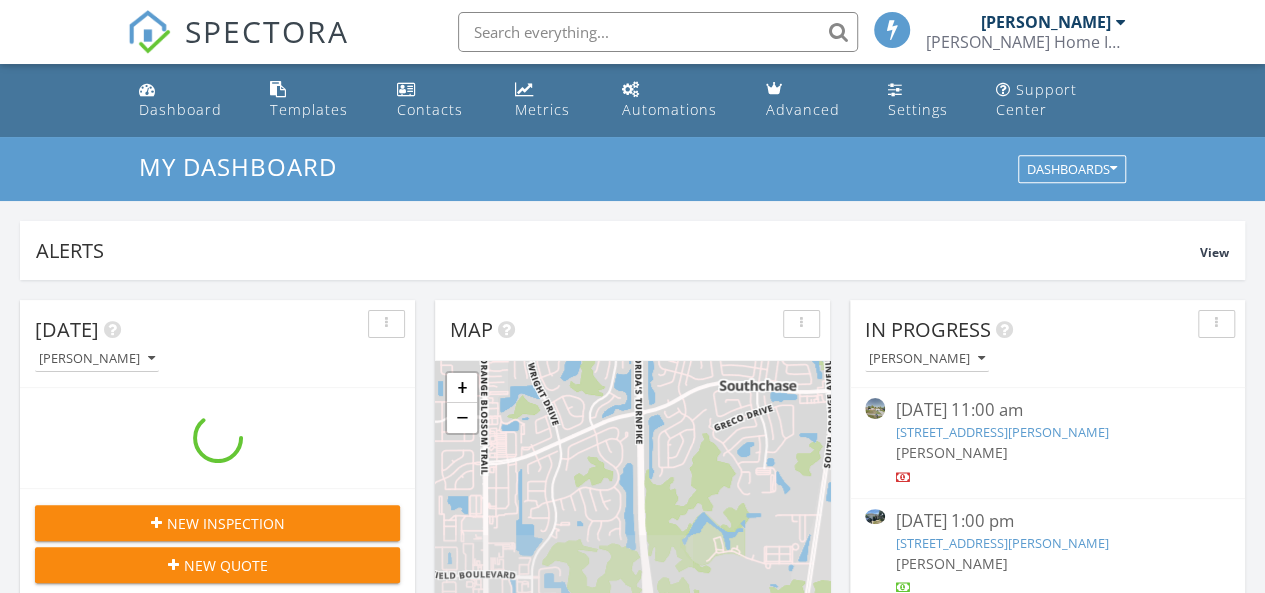 scroll, scrollTop: 10, scrollLeft: 10, axis: both 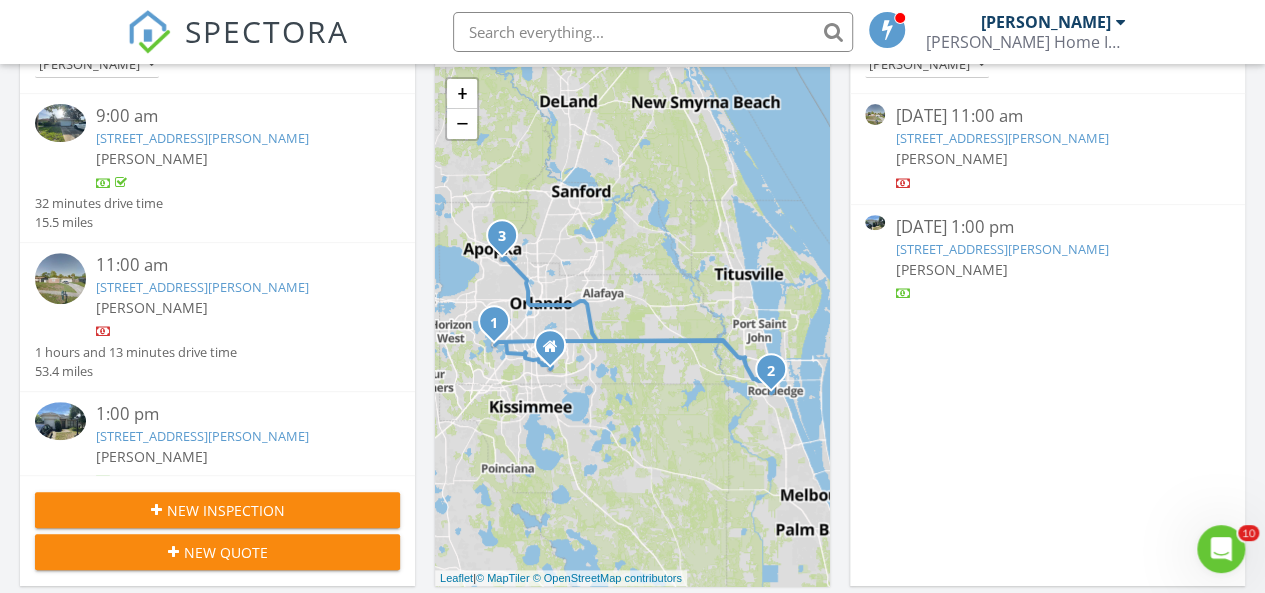 click on "1274 Ashworth Dr, Apopka, FL 32703" at bounding box center [1001, 249] 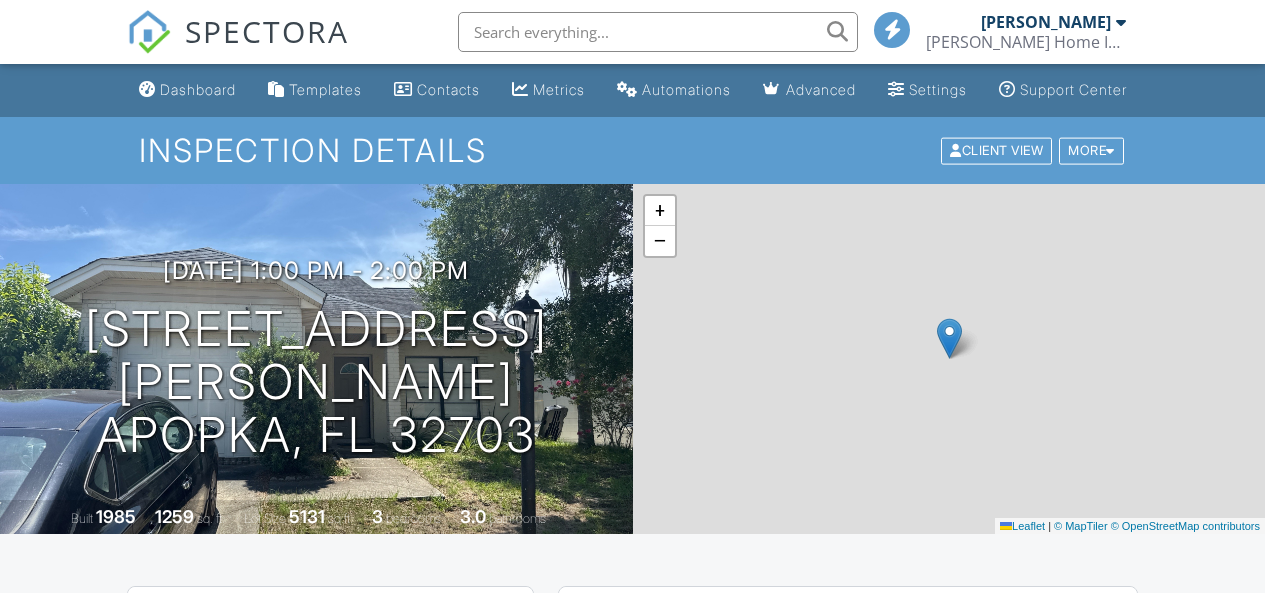 scroll, scrollTop: 0, scrollLeft: 0, axis: both 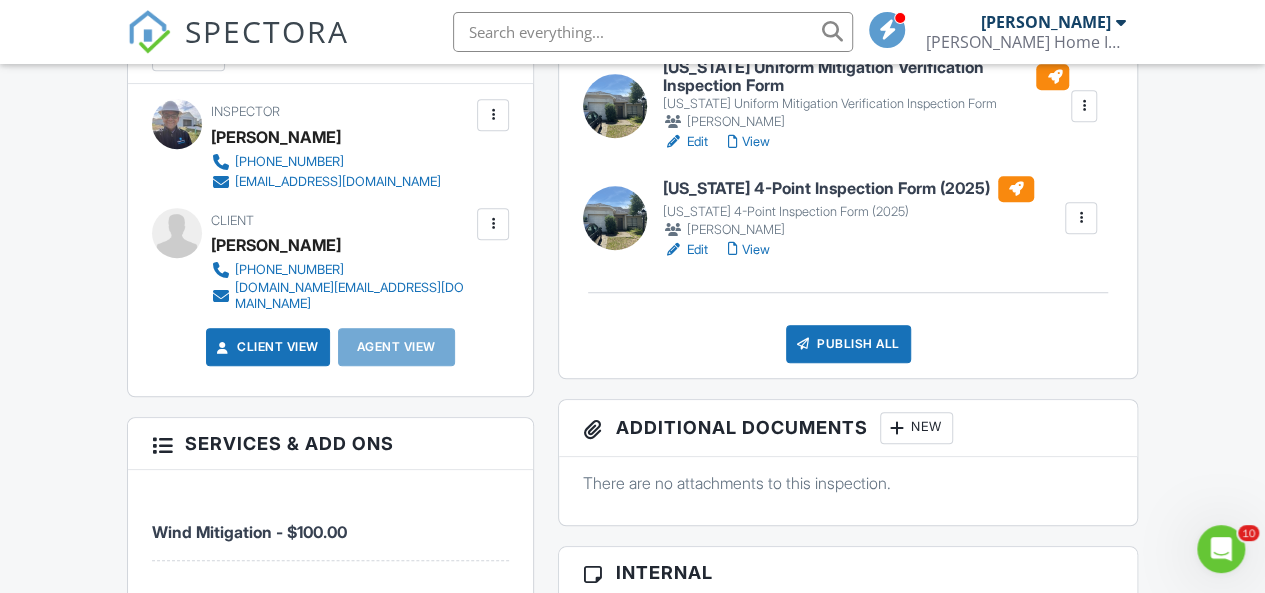 click on "Edit" at bounding box center [685, 250] 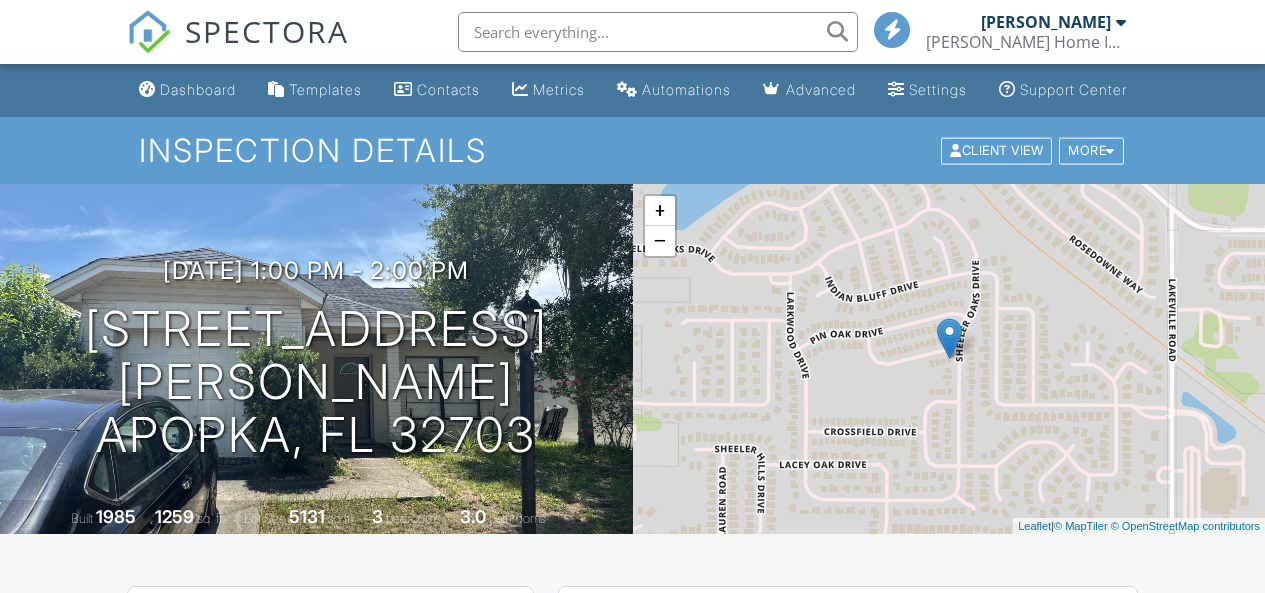 scroll, scrollTop: 0, scrollLeft: 0, axis: both 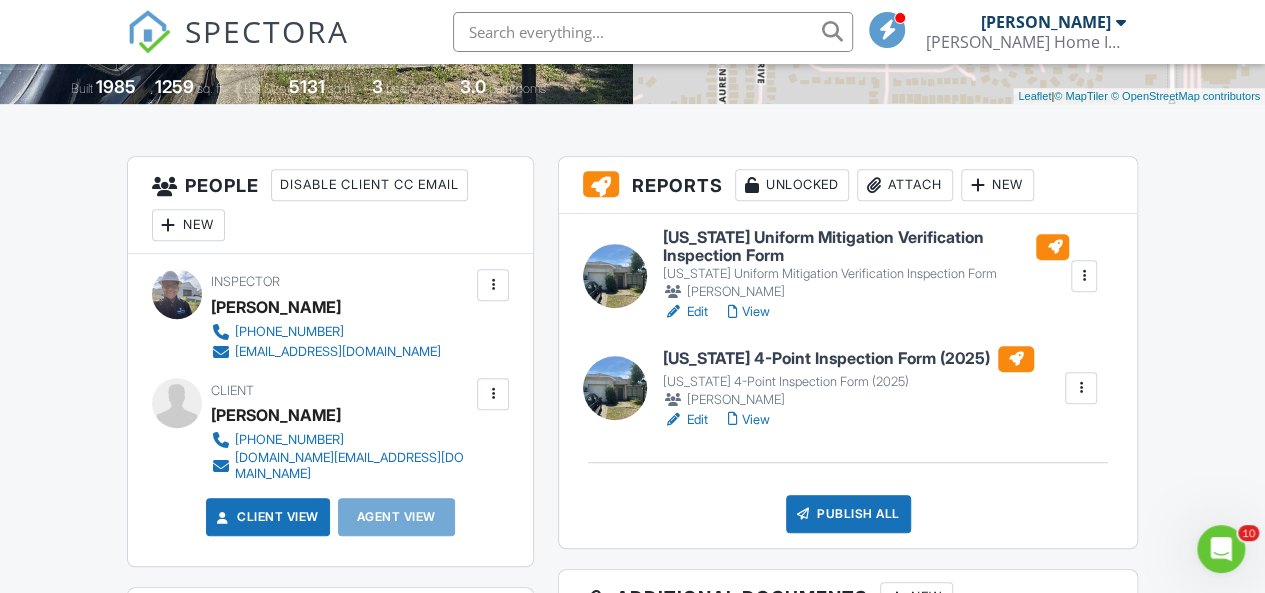 click on "Publish All" at bounding box center [848, 514] 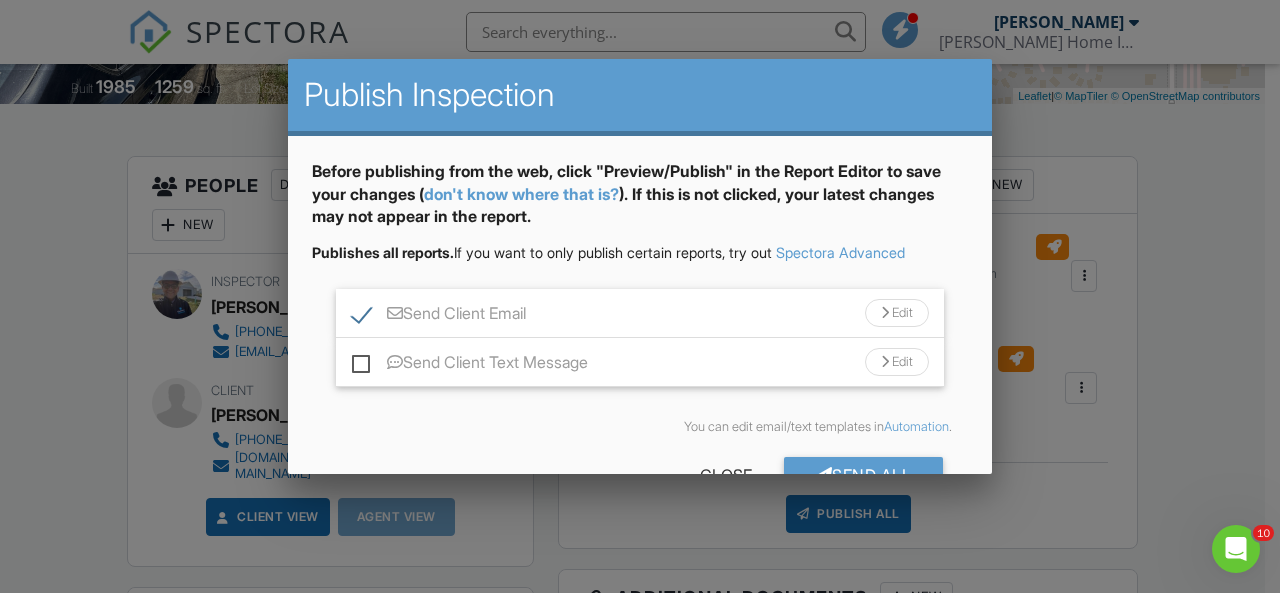click on "Send Client Text Message" at bounding box center [470, 365] 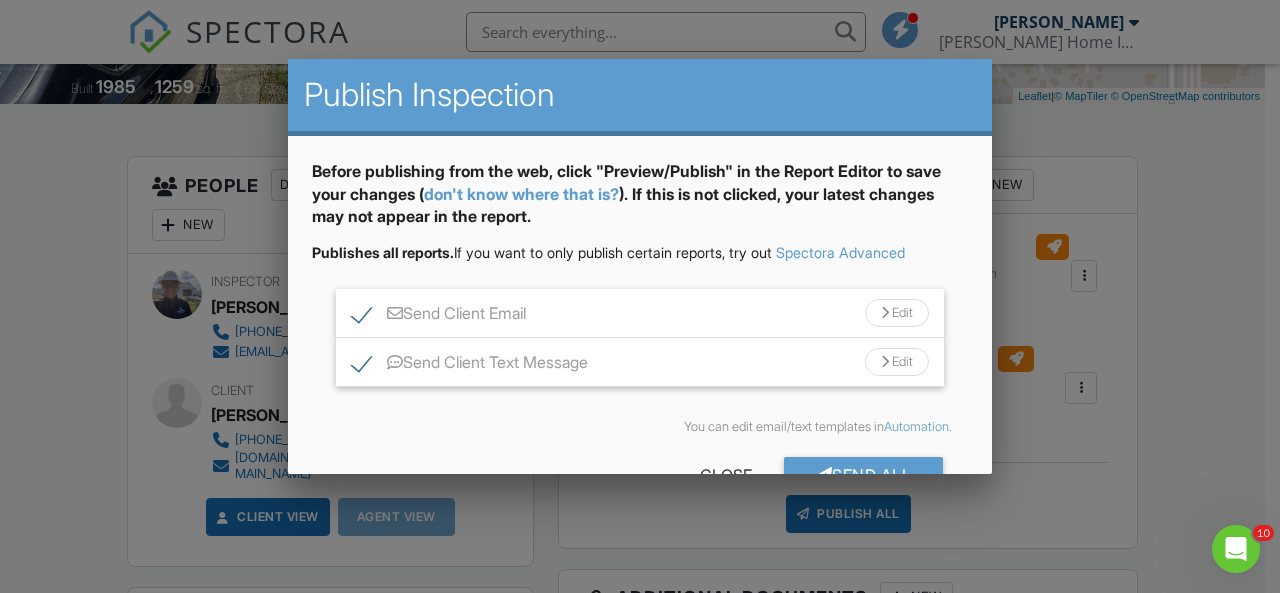 click on "Send All" at bounding box center [864, 475] 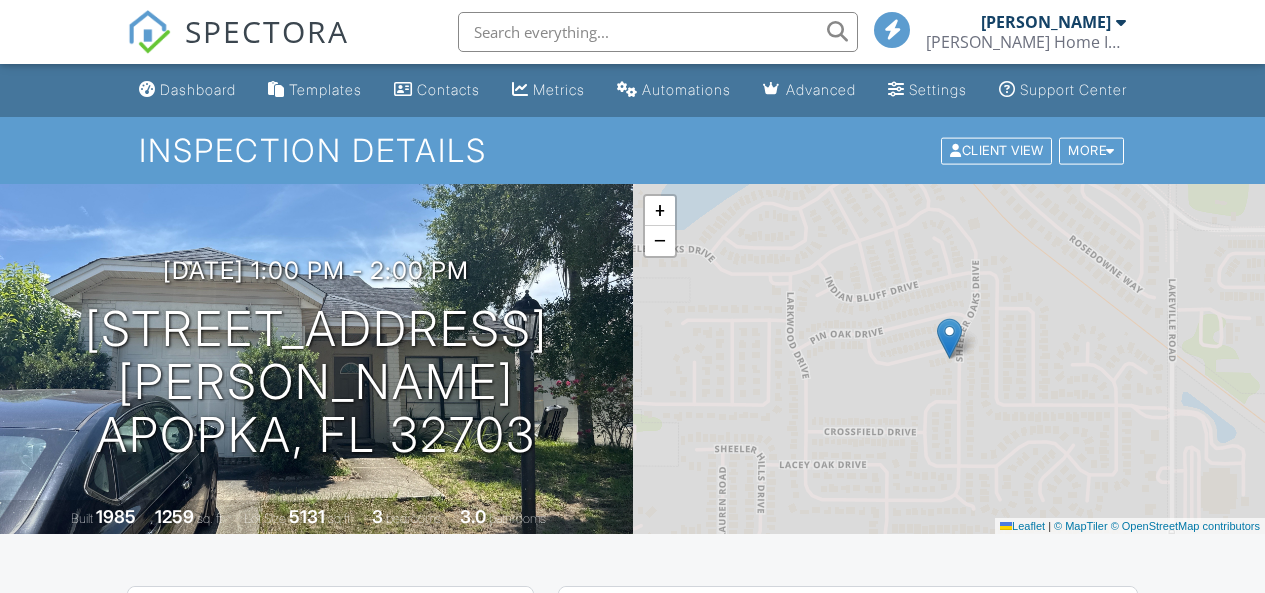 scroll, scrollTop: 380, scrollLeft: 0, axis: vertical 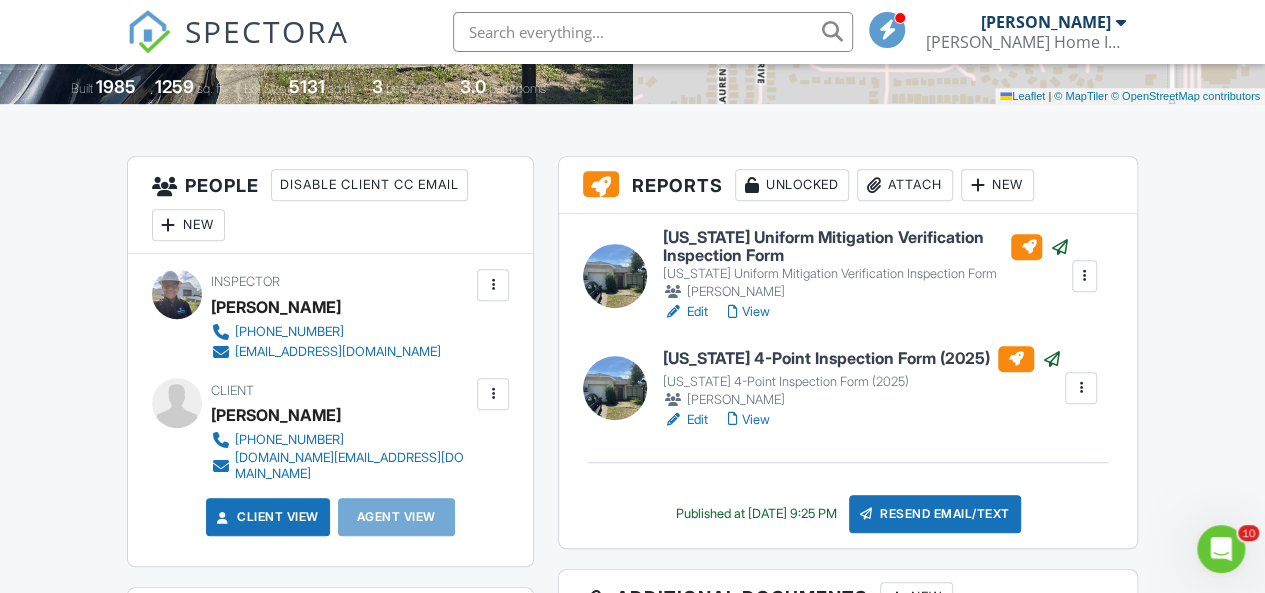click on "SPECTORA" at bounding box center (267, 31) 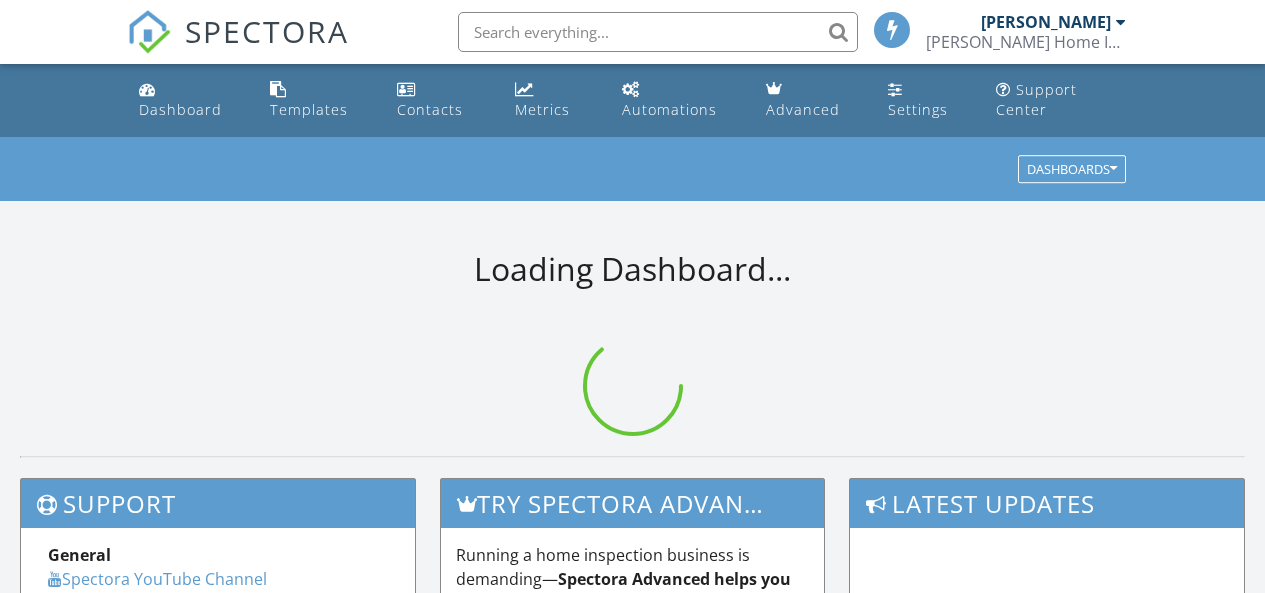 scroll, scrollTop: 0, scrollLeft: 0, axis: both 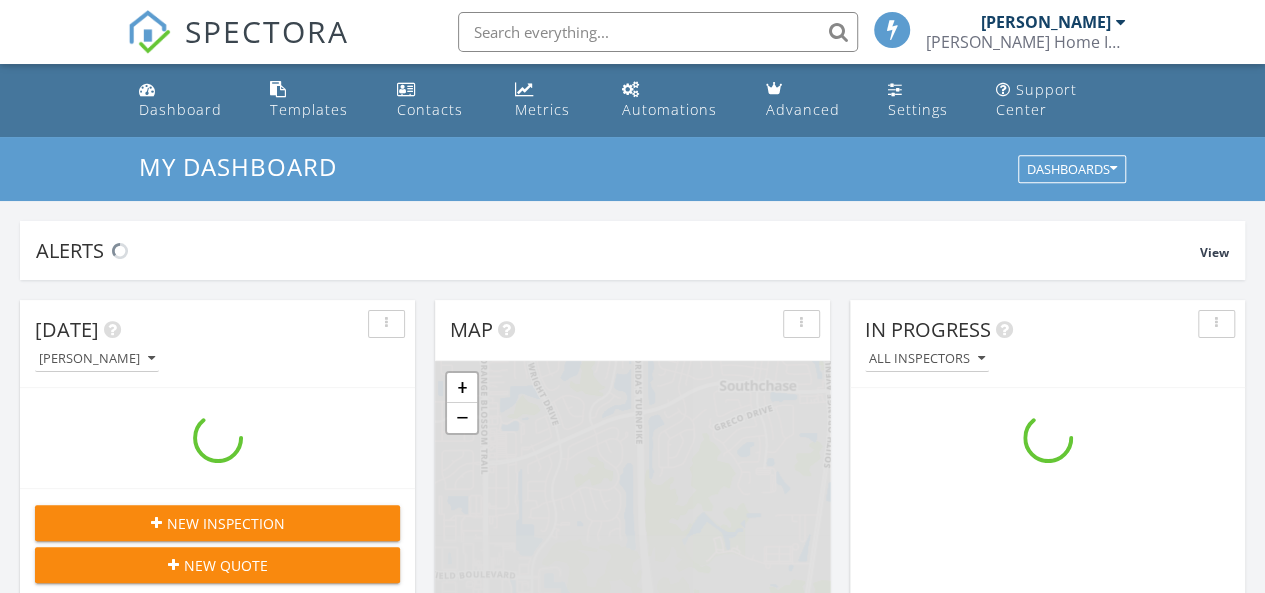 click on "Metrics" at bounding box center [542, 109] 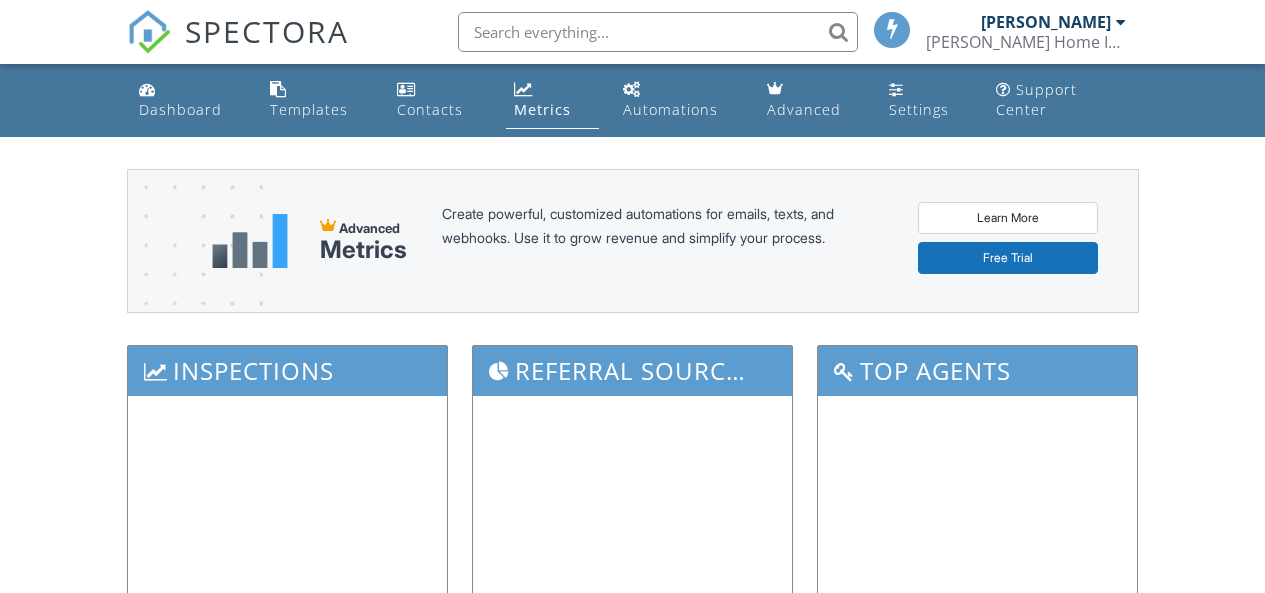 scroll, scrollTop: 0, scrollLeft: 0, axis: both 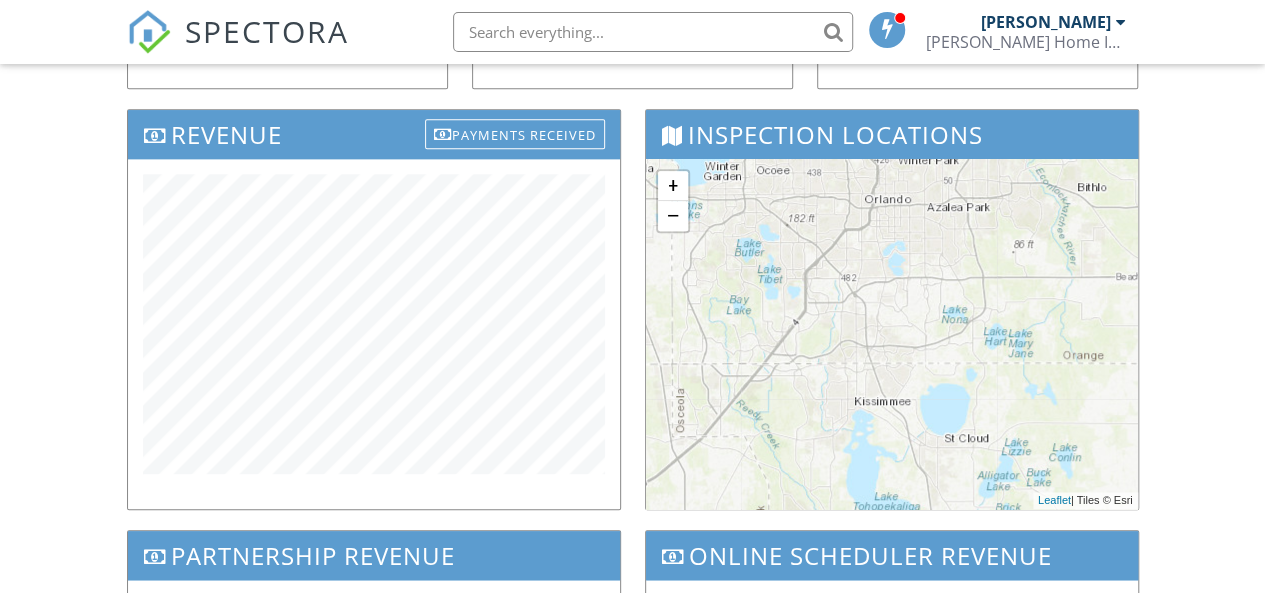 drag, startPoint x: 1270, startPoint y: 55, endPoint x: 1279, endPoint y: 291, distance: 236.17155 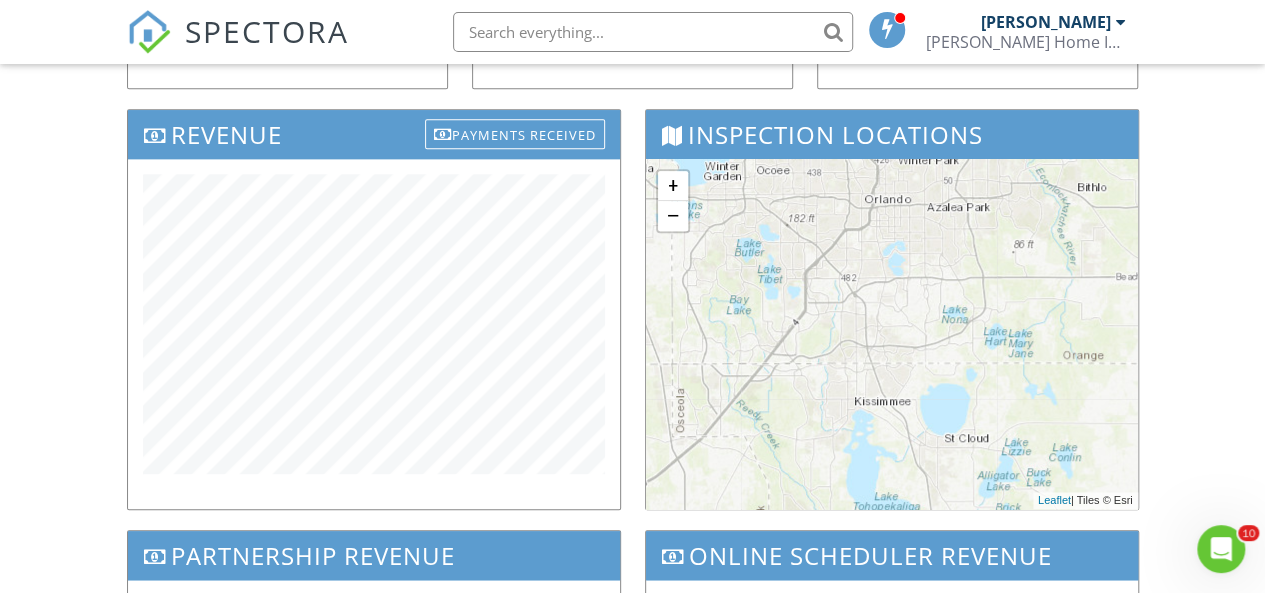 scroll, scrollTop: 0, scrollLeft: 0, axis: both 